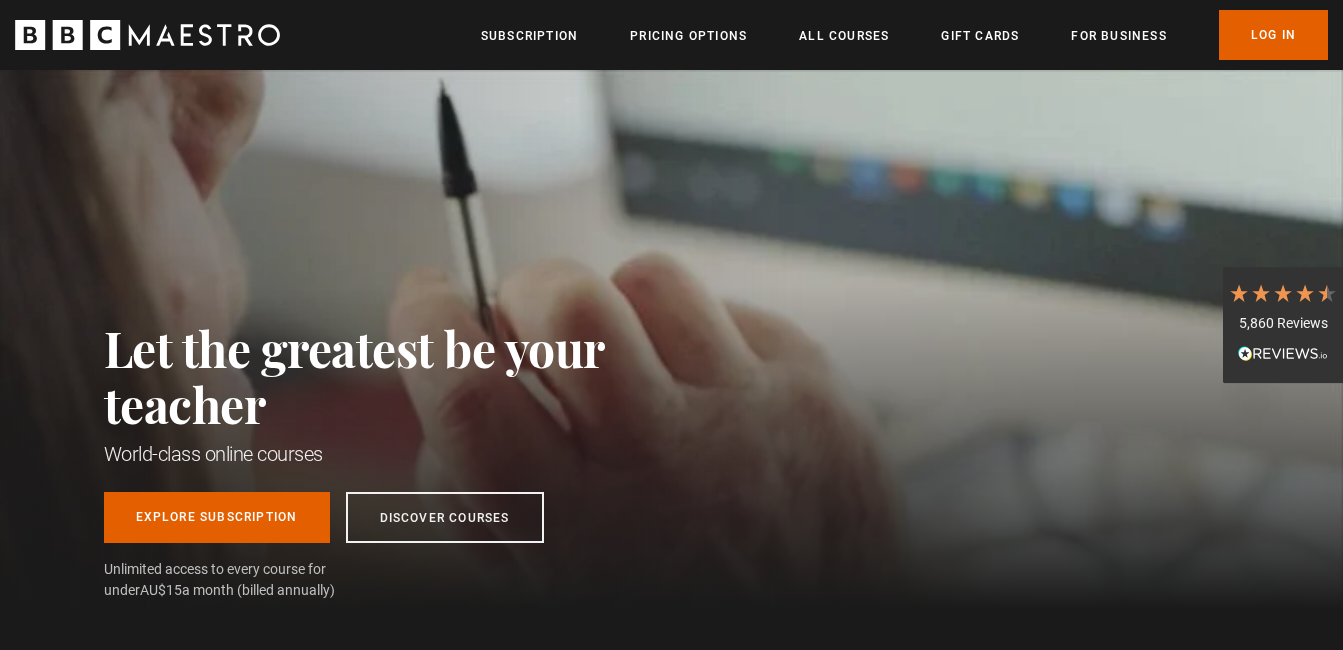 scroll, scrollTop: 0, scrollLeft: 0, axis: both 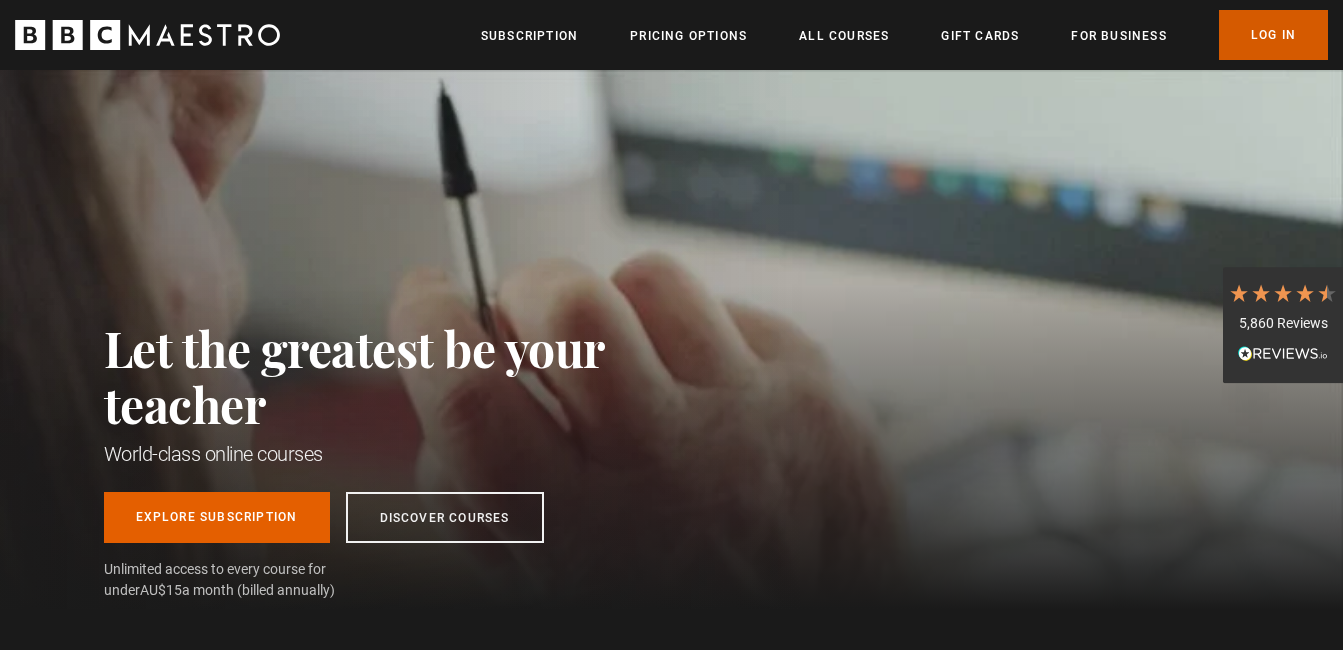 click on "Log In" at bounding box center [1273, 35] 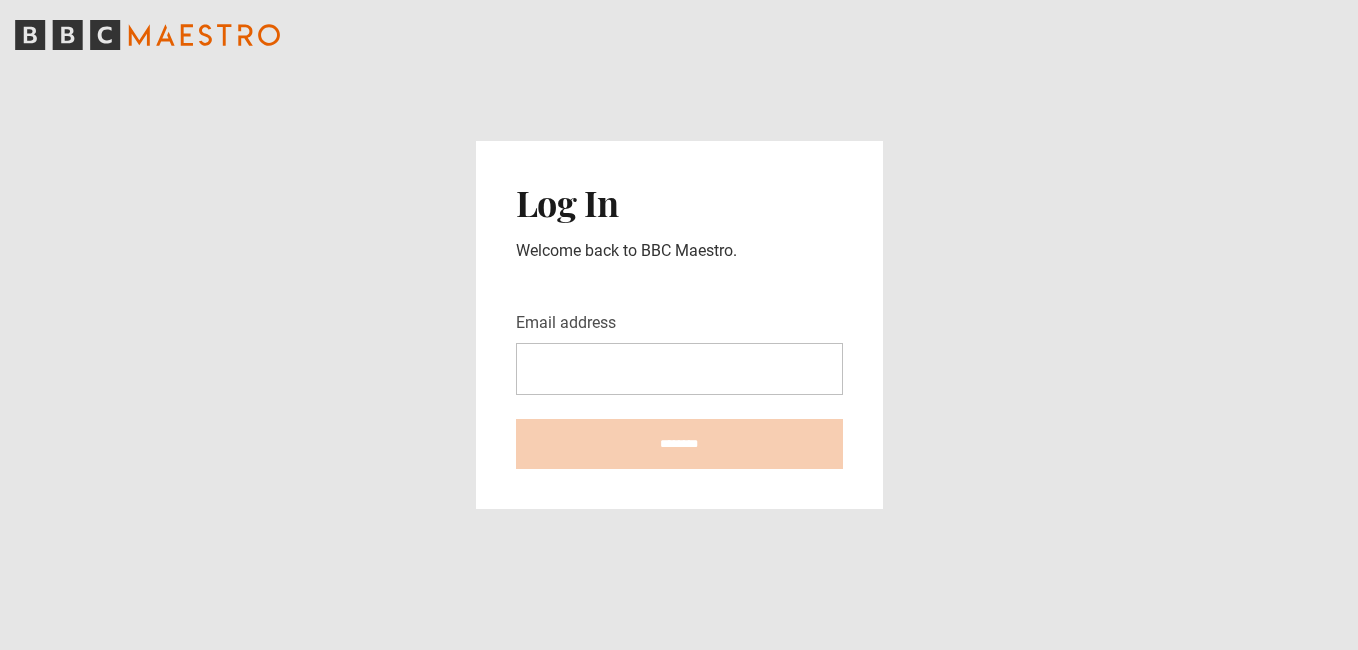scroll, scrollTop: 0, scrollLeft: 0, axis: both 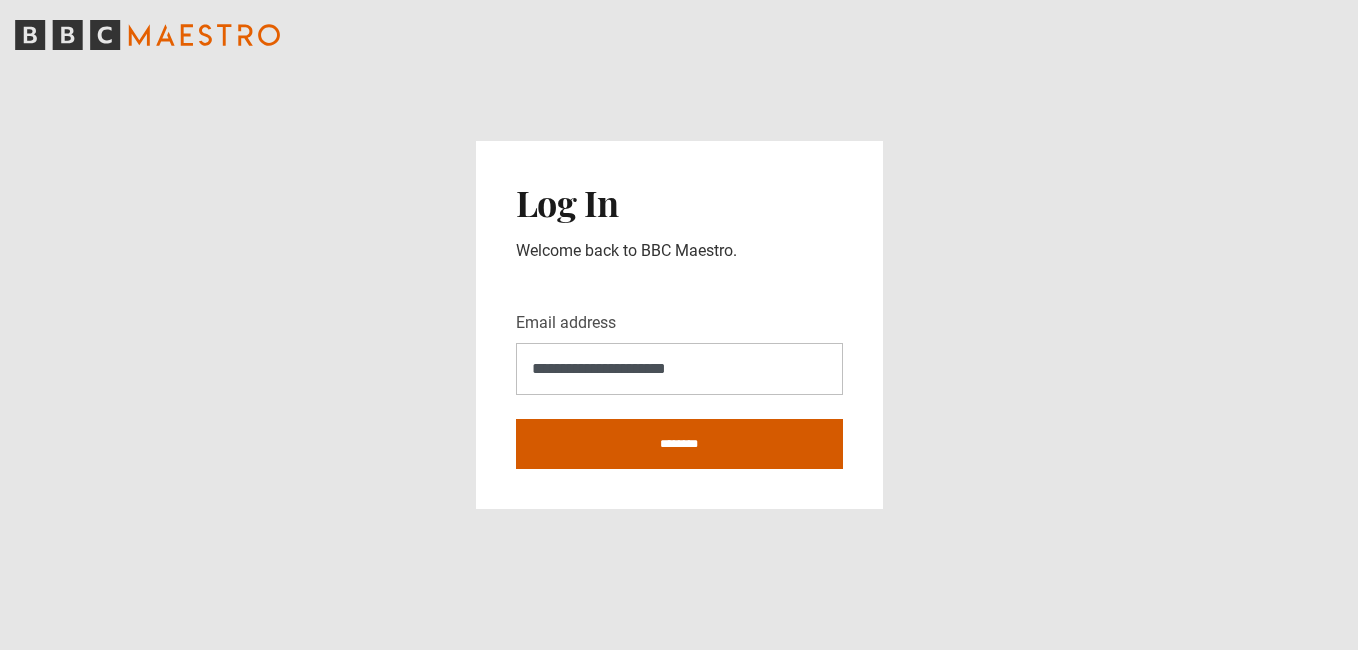 click on "********" at bounding box center [679, 444] 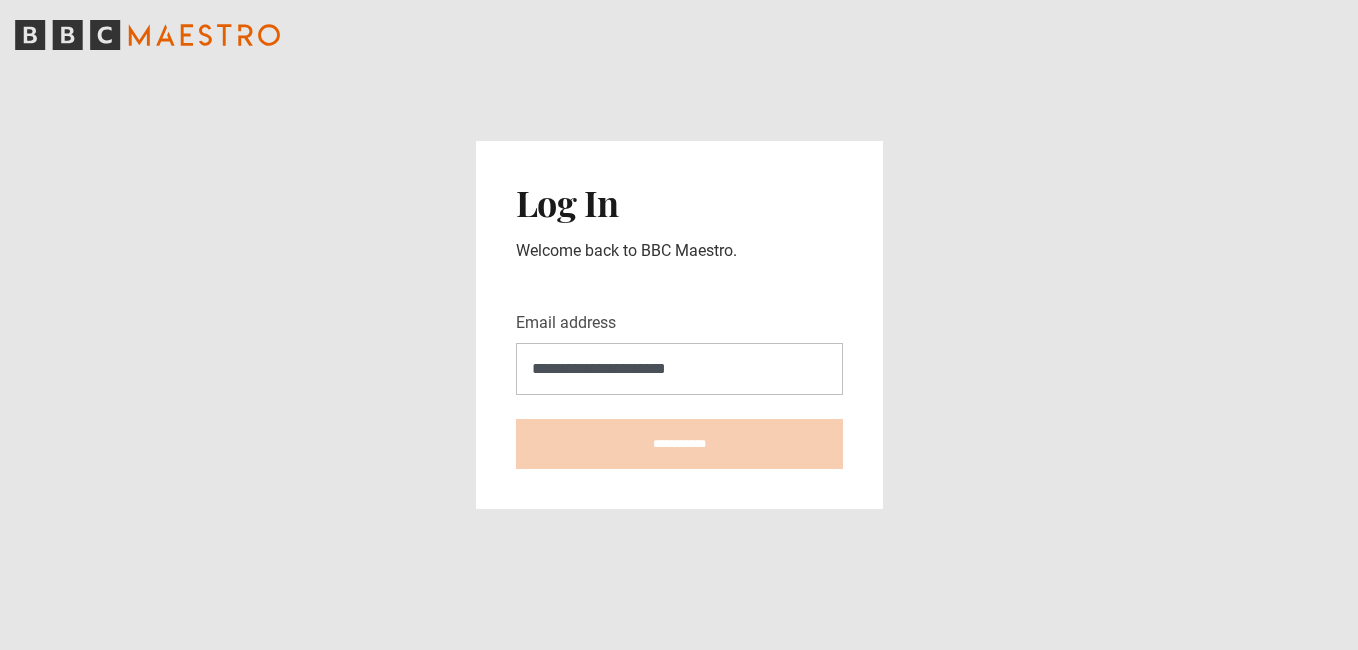 type on "**********" 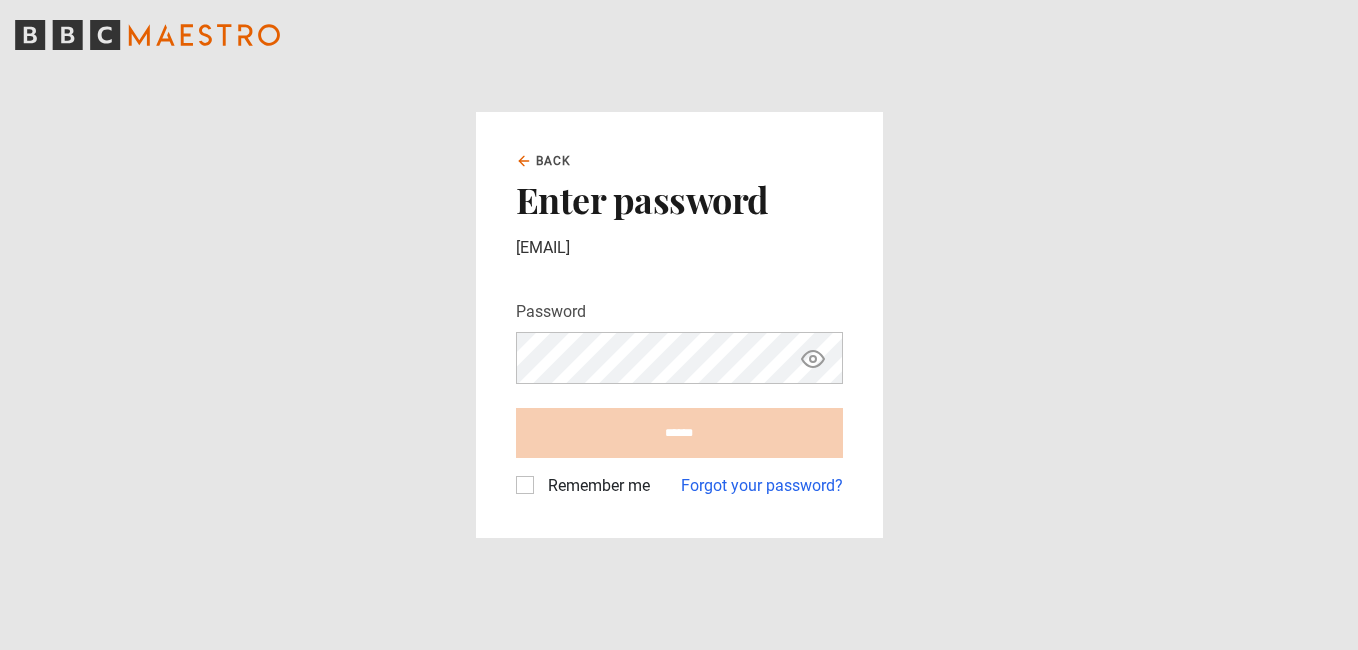 scroll, scrollTop: 0, scrollLeft: 0, axis: both 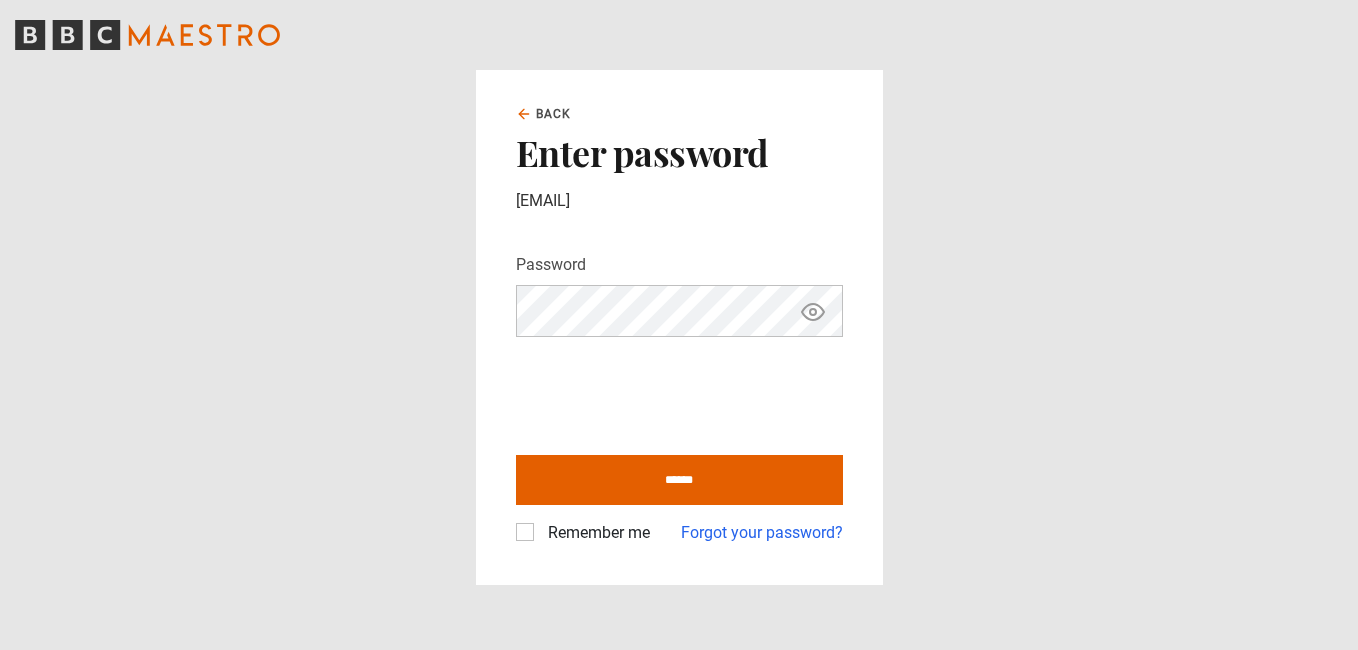 click 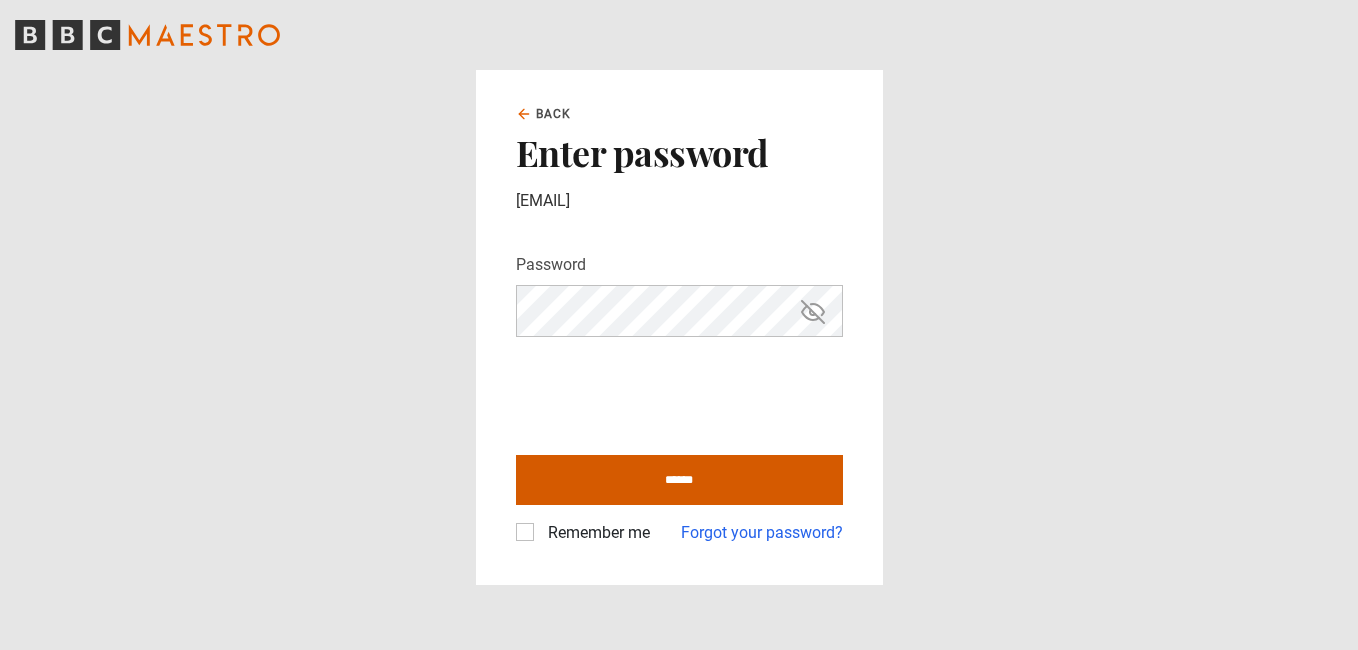 click on "******" at bounding box center [679, 480] 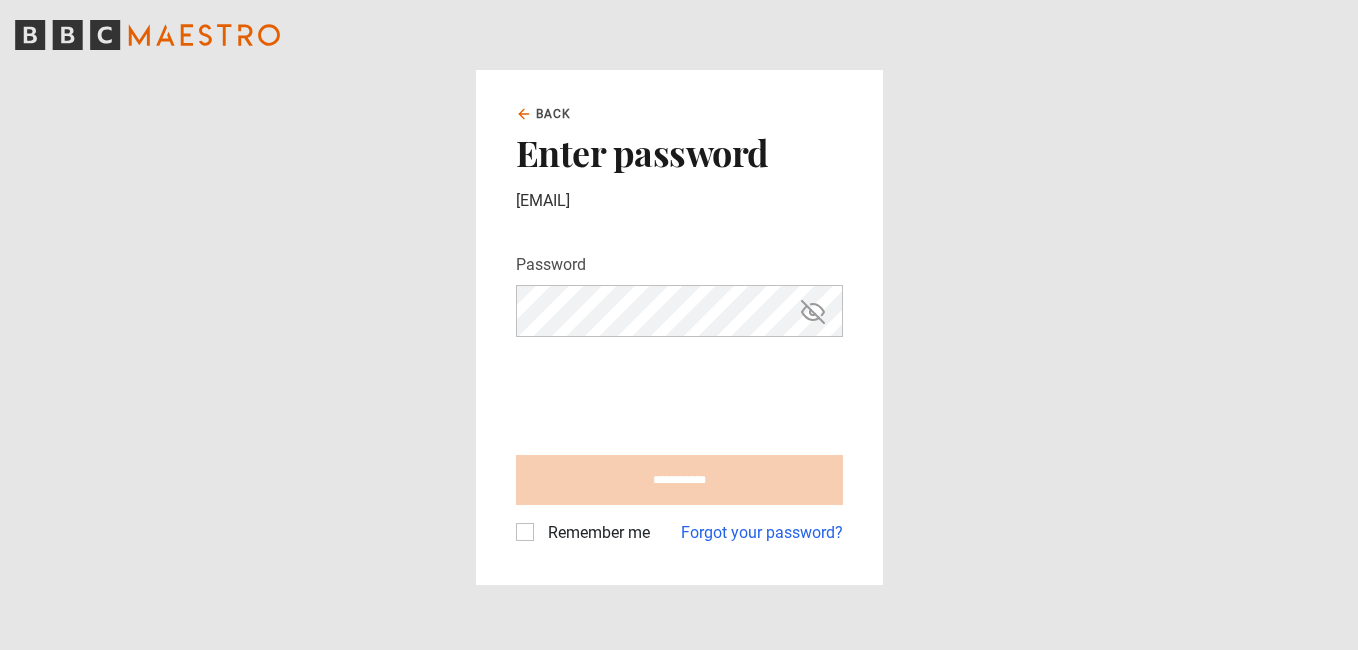 type on "**********" 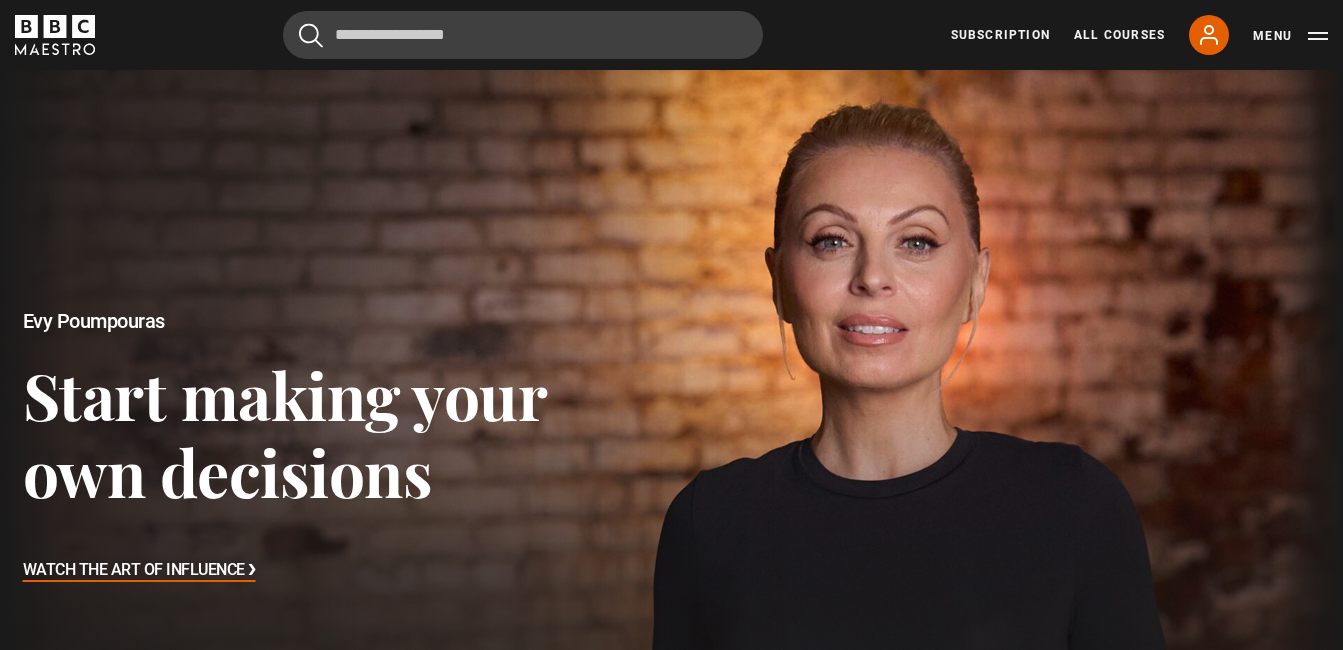 scroll, scrollTop: 0, scrollLeft: 0, axis: both 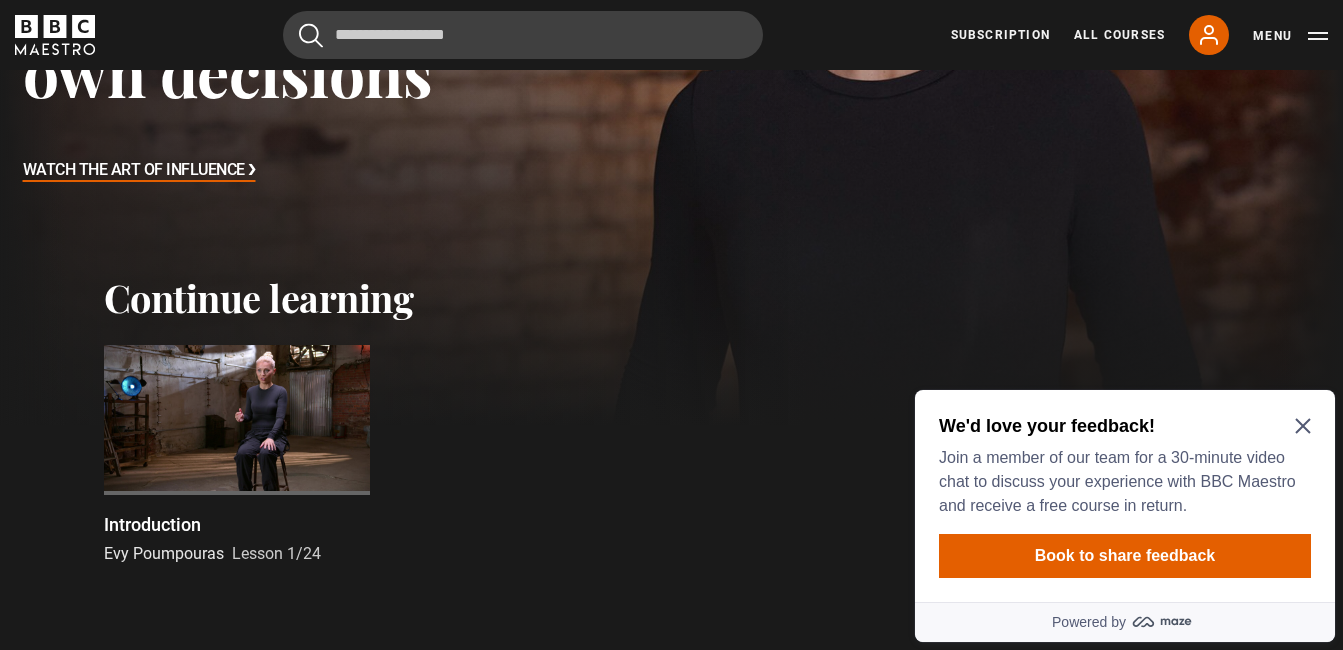 click at bounding box center [237, 420] 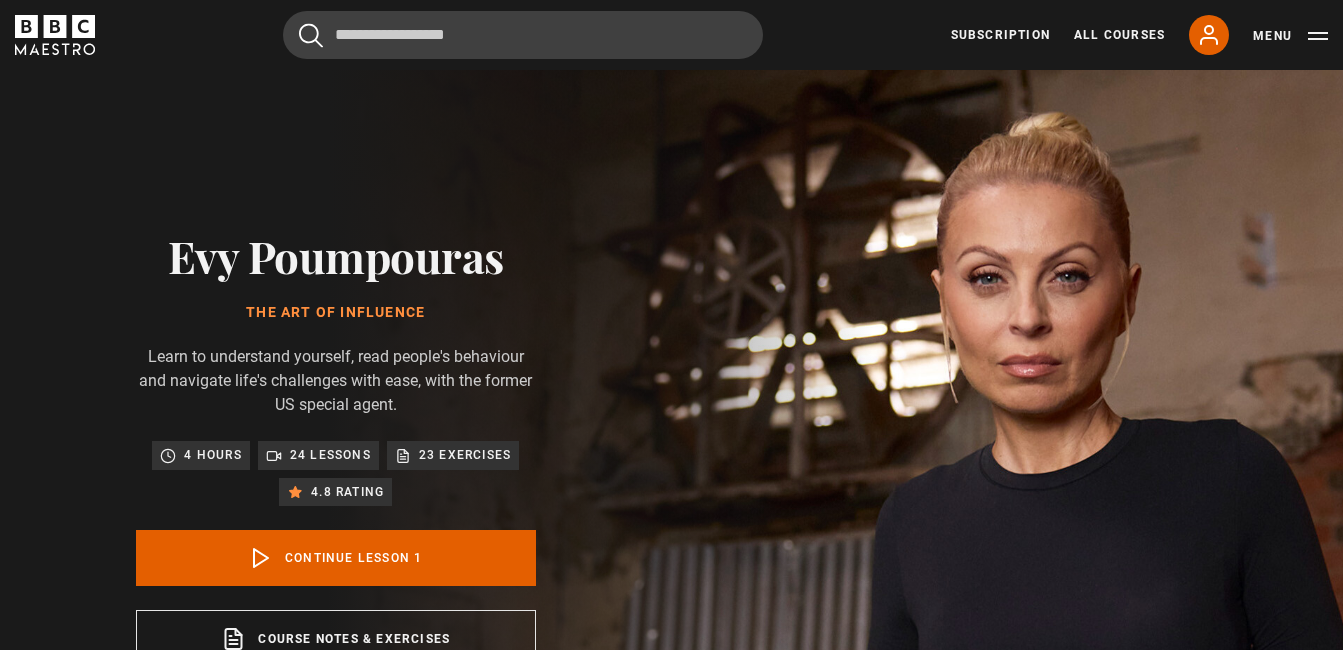 scroll, scrollTop: 828, scrollLeft: 0, axis: vertical 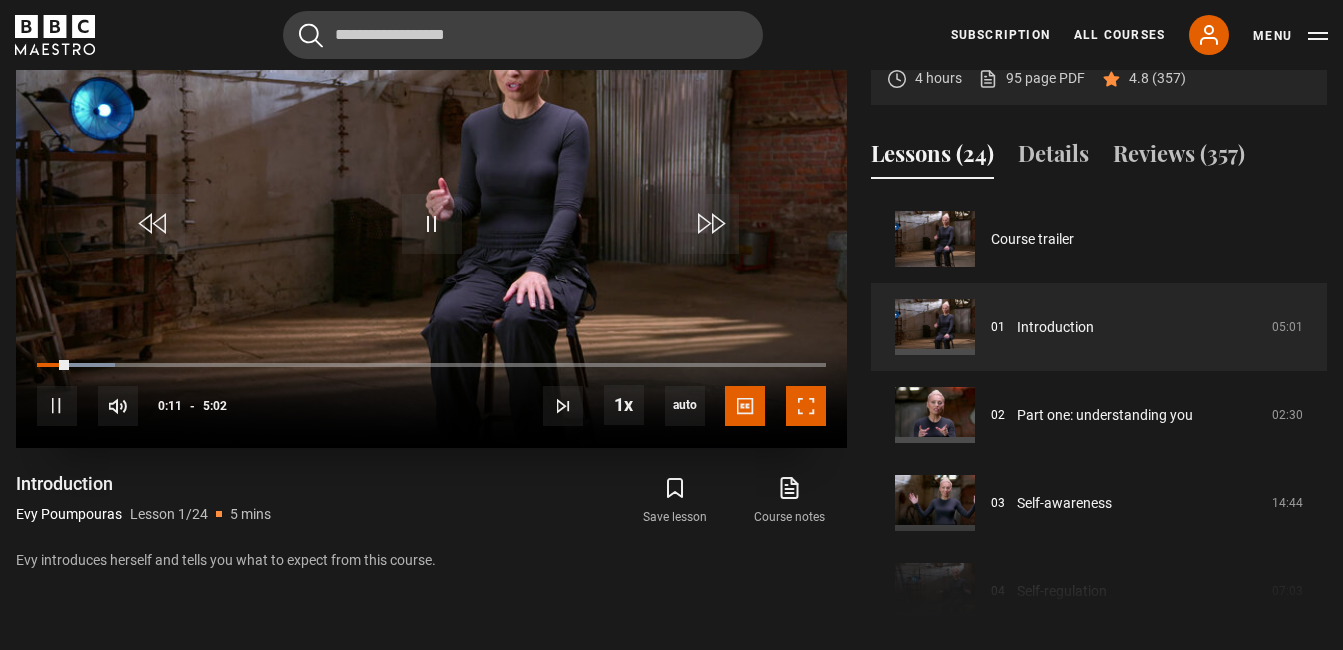 click at bounding box center (806, 406) 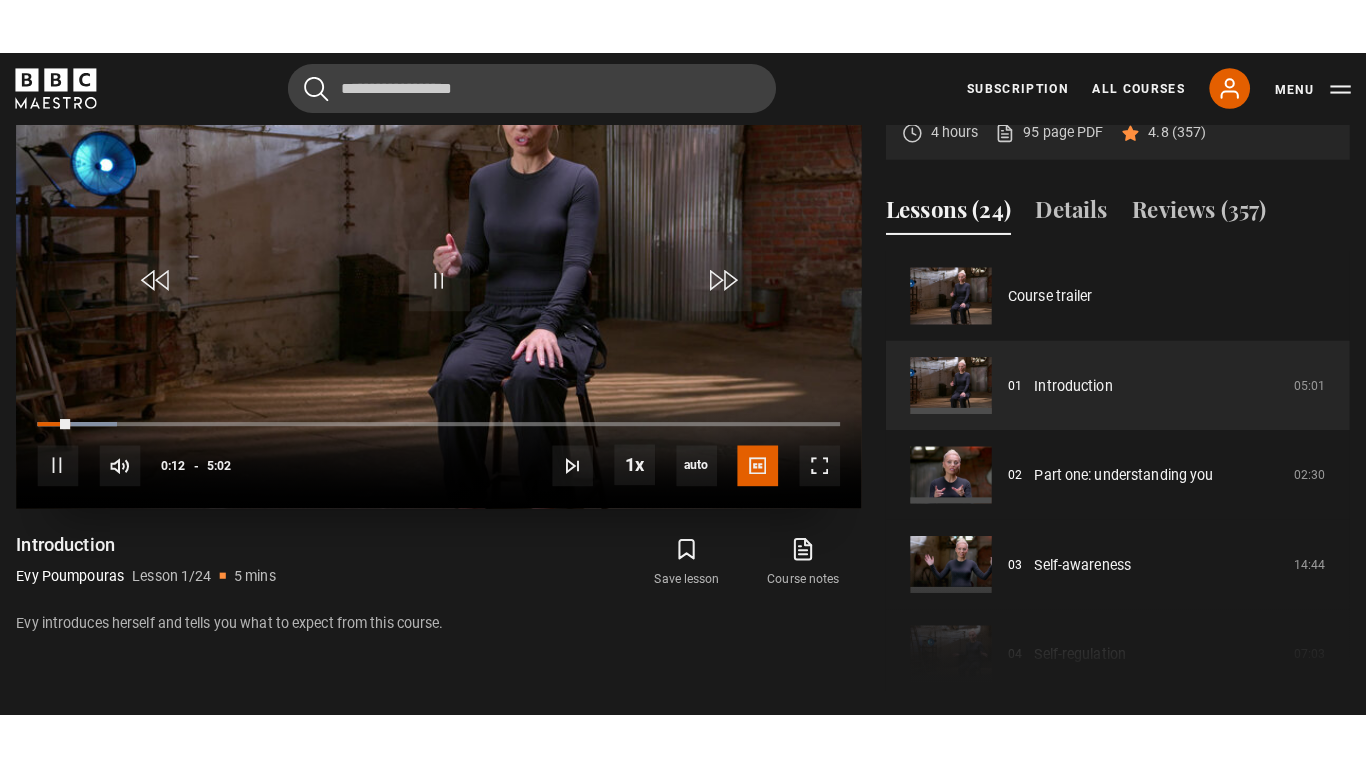 scroll, scrollTop: 908, scrollLeft: 0, axis: vertical 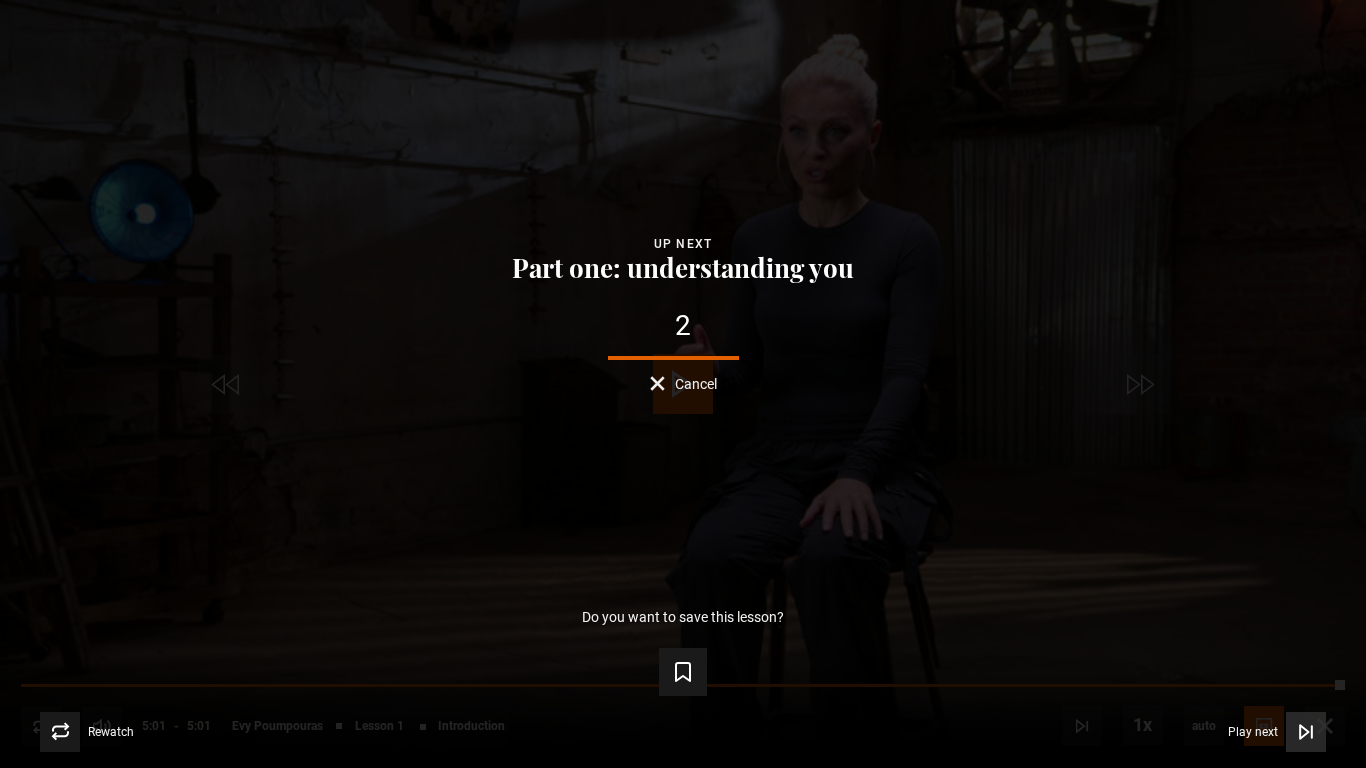 click 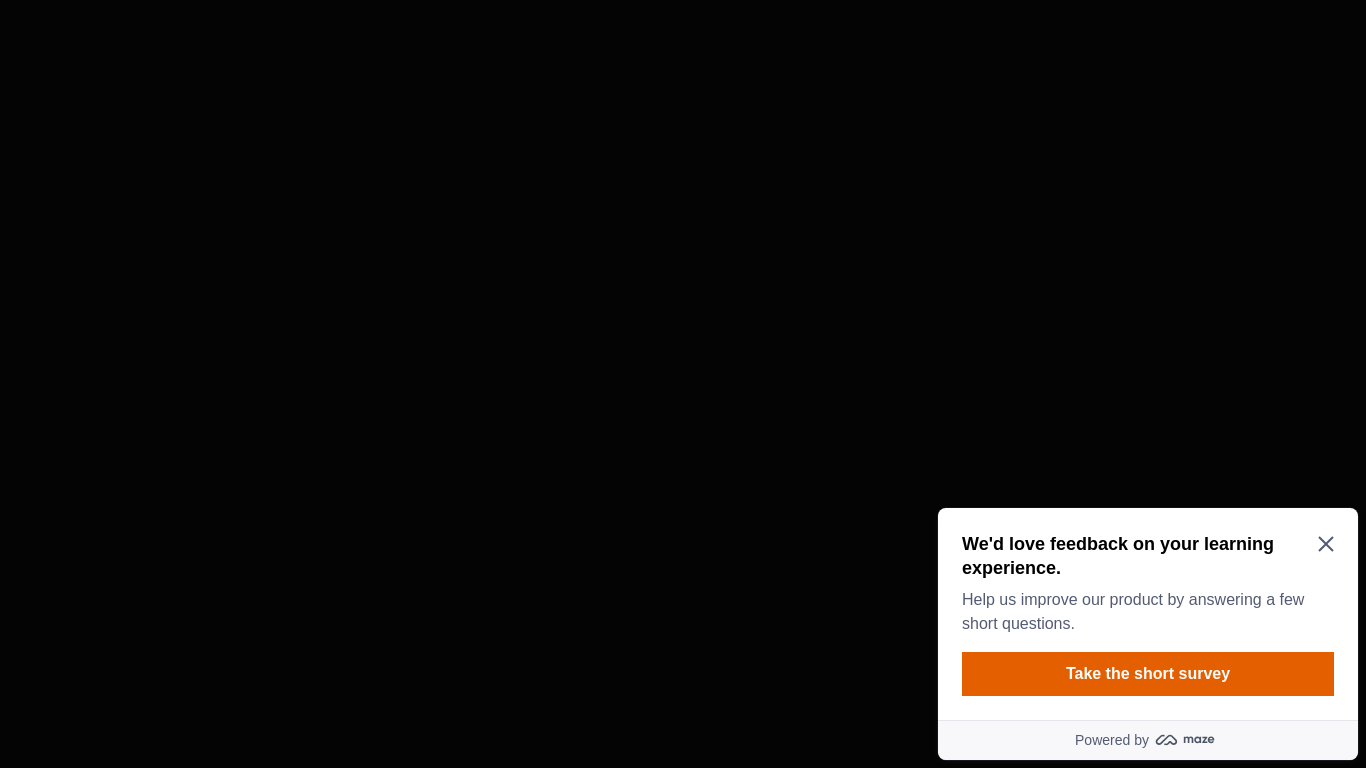 scroll, scrollTop: 0, scrollLeft: 0, axis: both 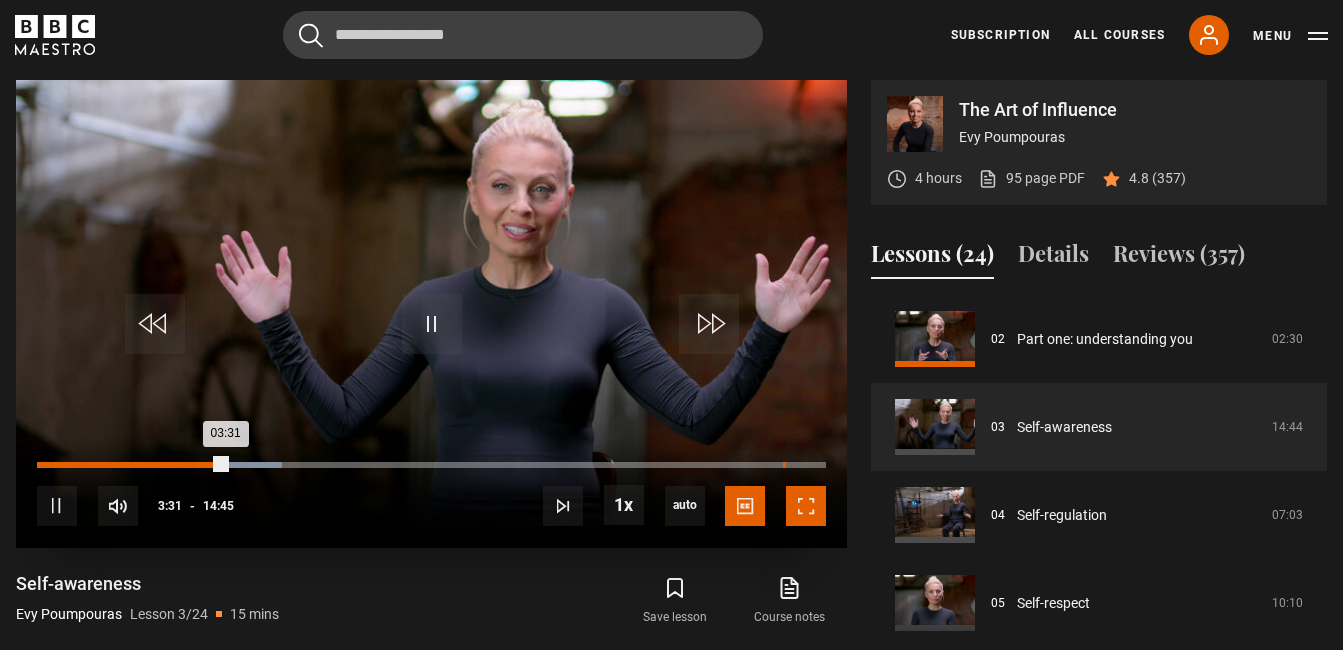 drag, startPoint x: 802, startPoint y: 500, endPoint x: 809, endPoint y: 572, distance: 72.33948 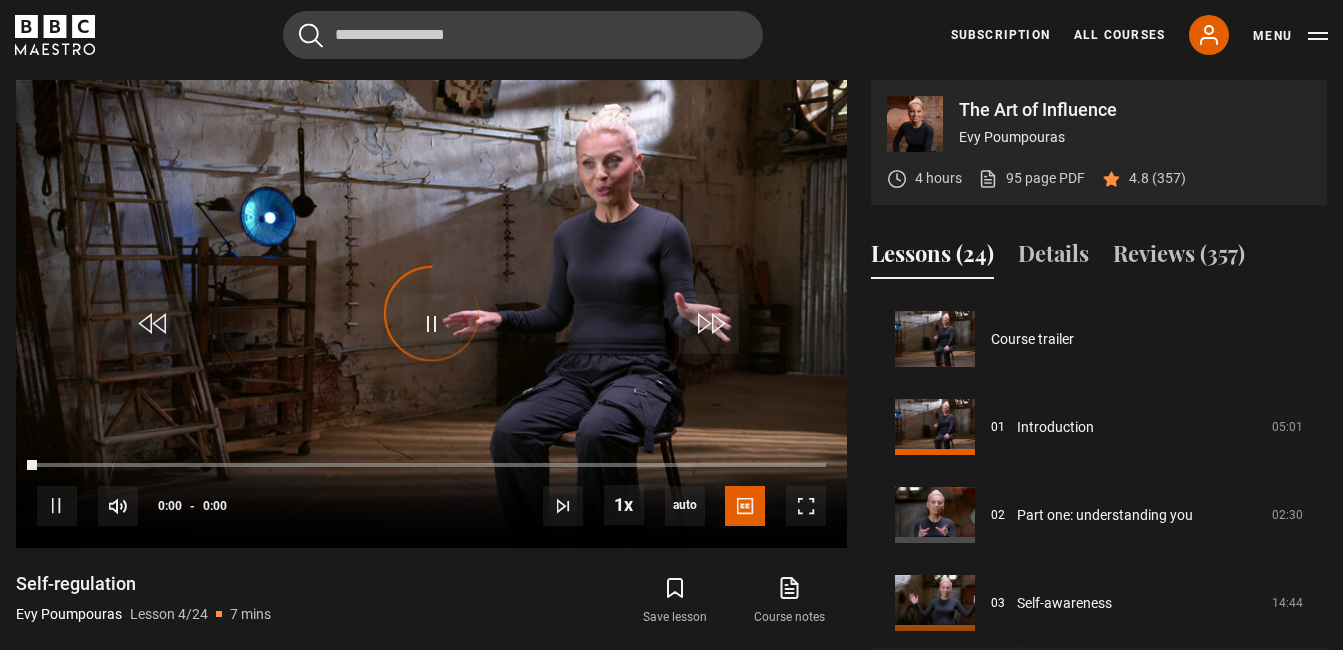 scroll, scrollTop: 264, scrollLeft: 0, axis: vertical 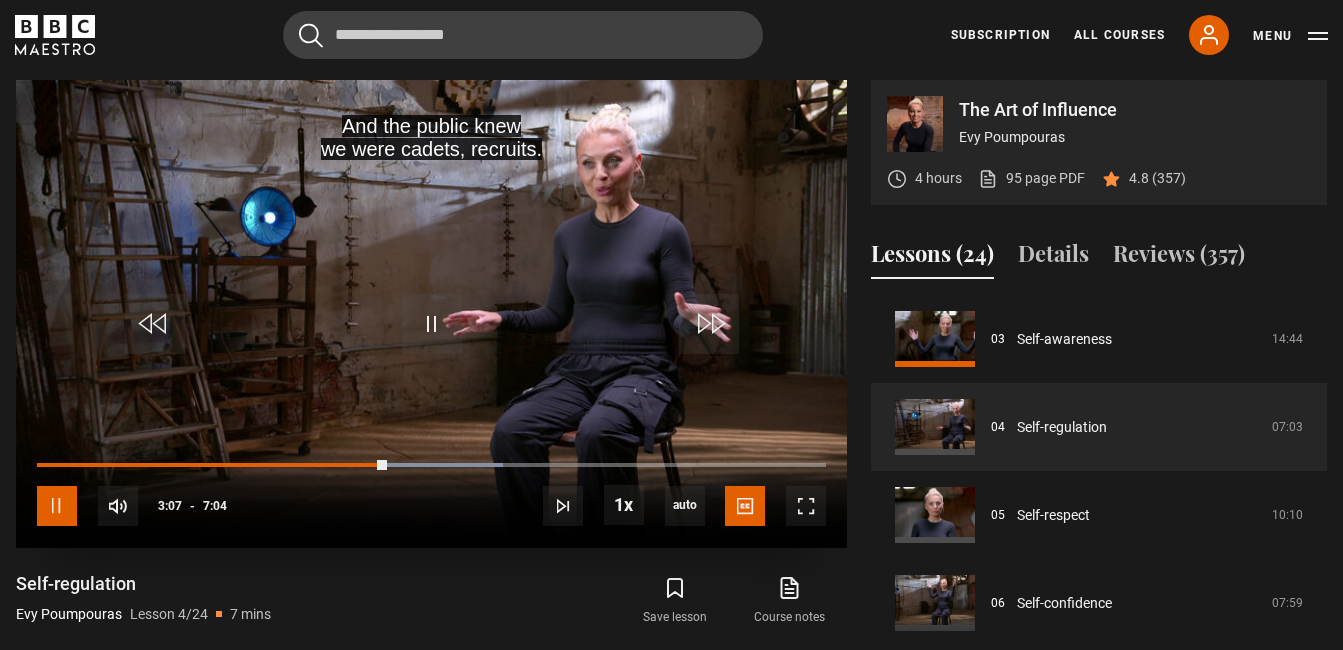 click at bounding box center [57, 506] 